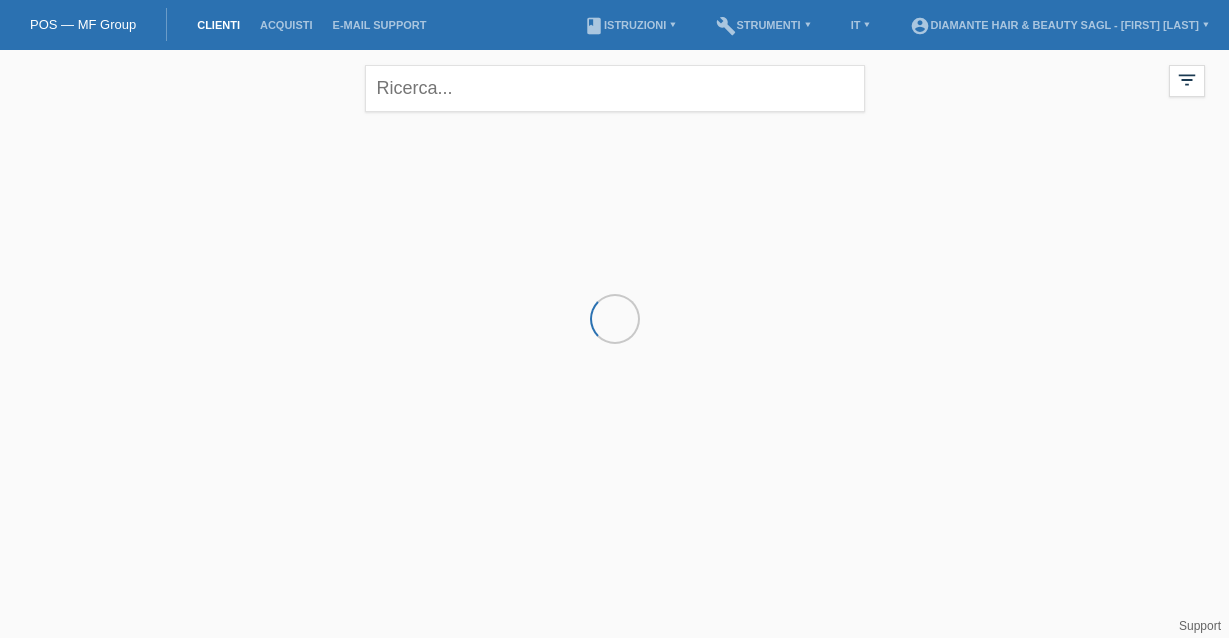 scroll, scrollTop: 0, scrollLeft: 0, axis: both 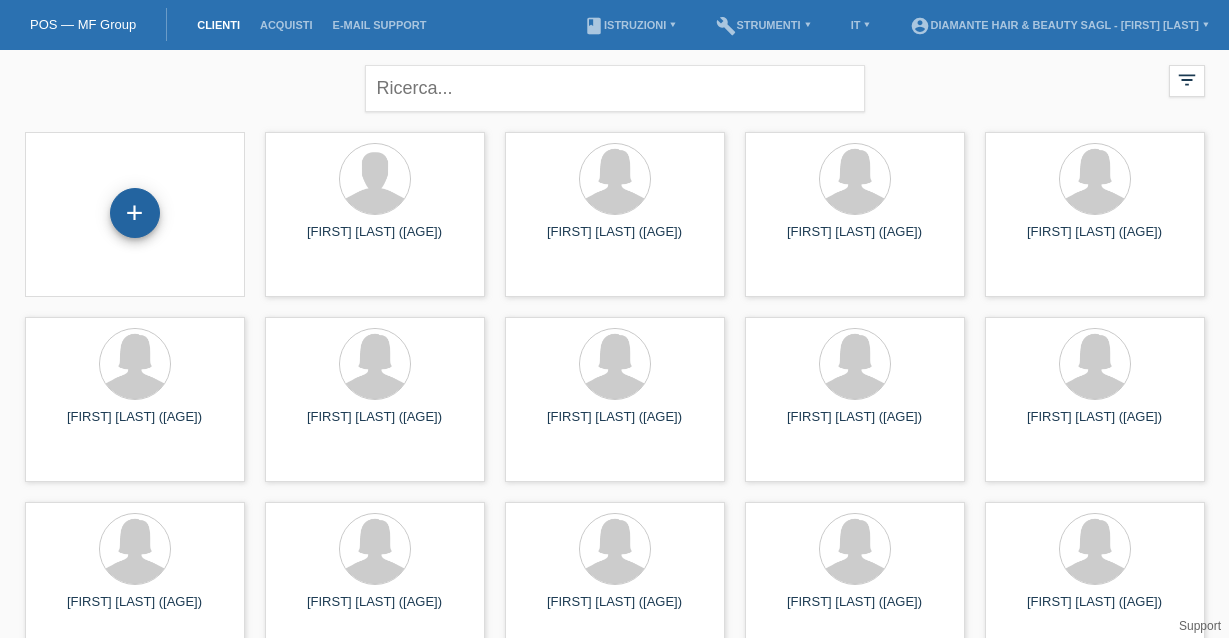 click on "+" at bounding box center [135, 213] 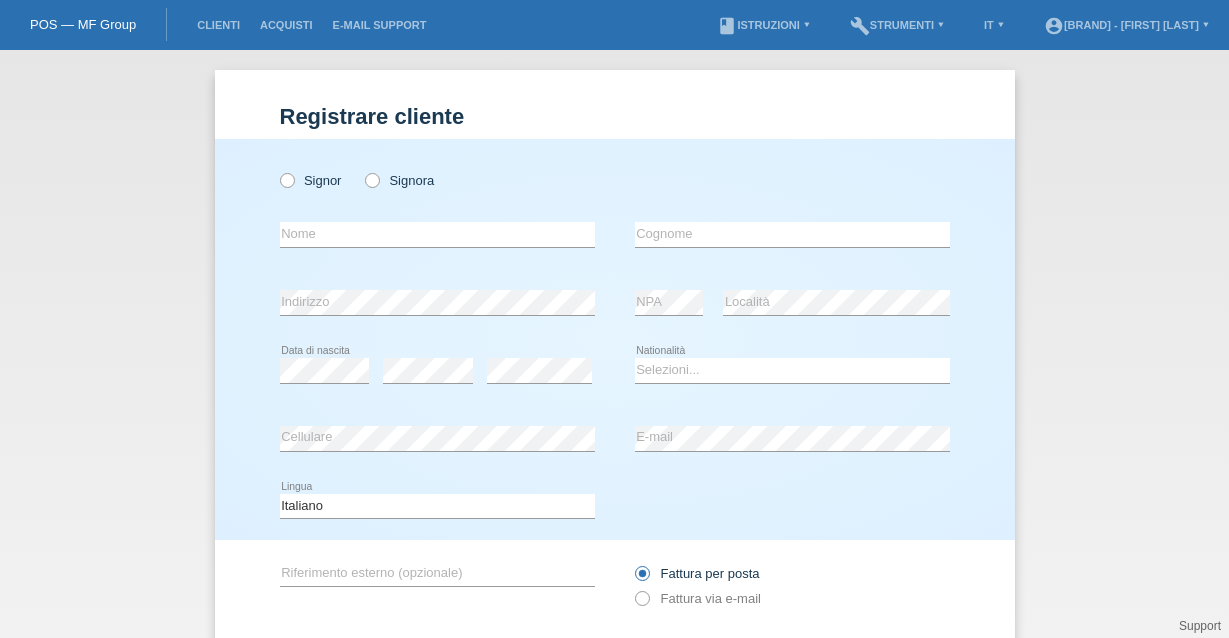 scroll, scrollTop: 0, scrollLeft: 0, axis: both 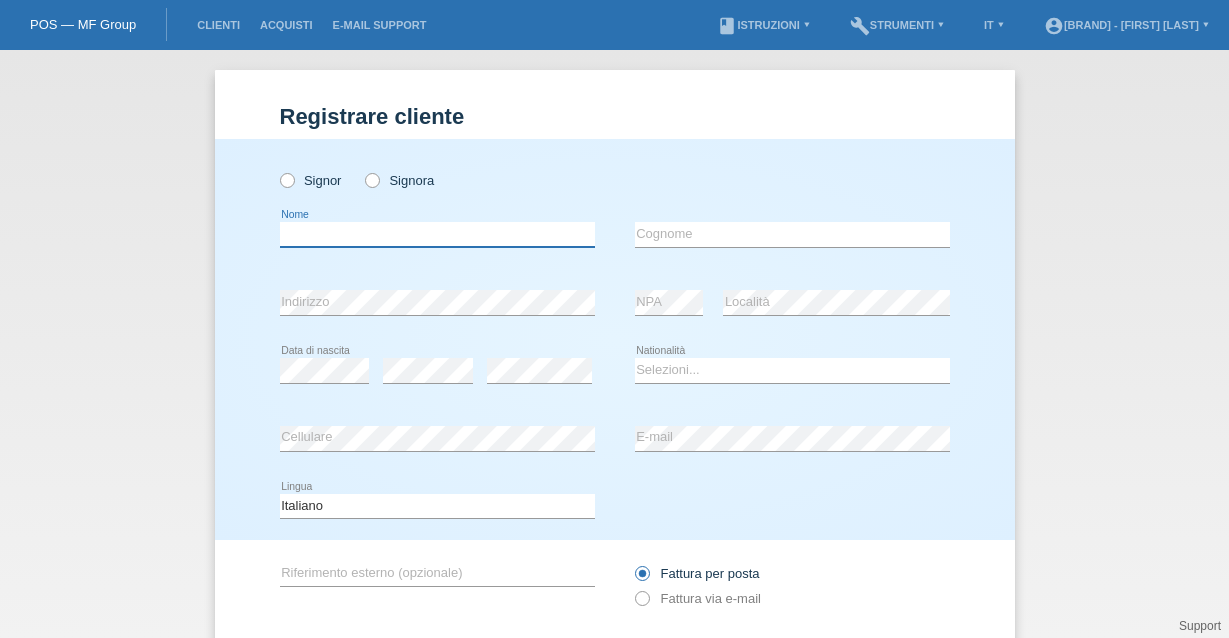 click at bounding box center (437, 234) 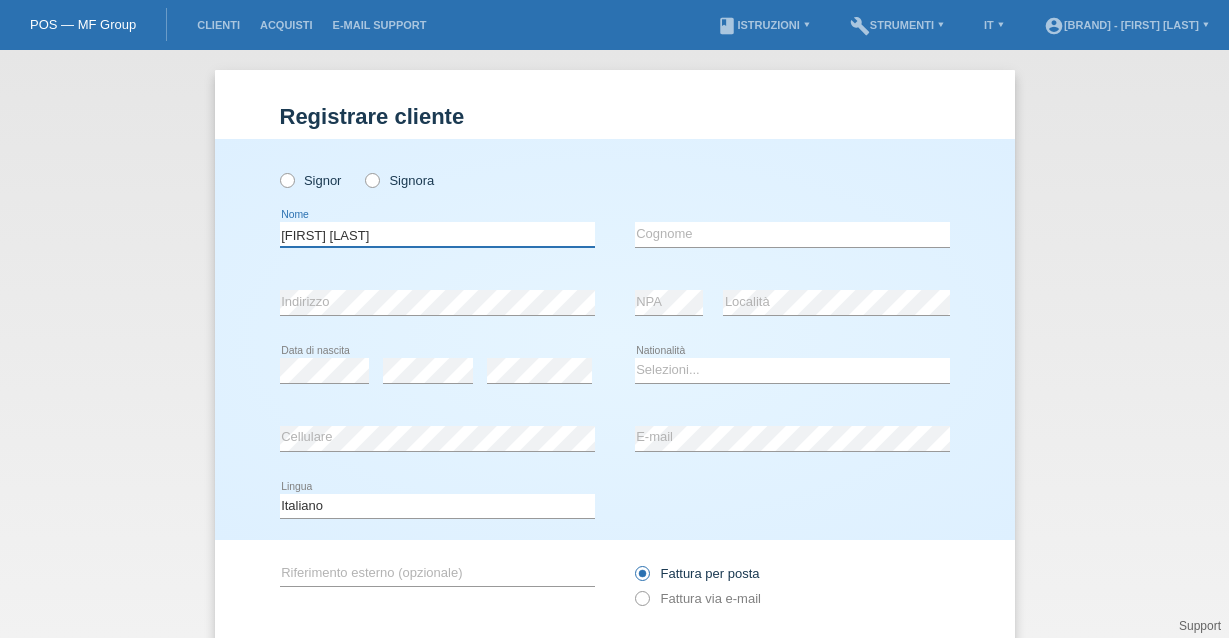 type on "Francesca pilo" 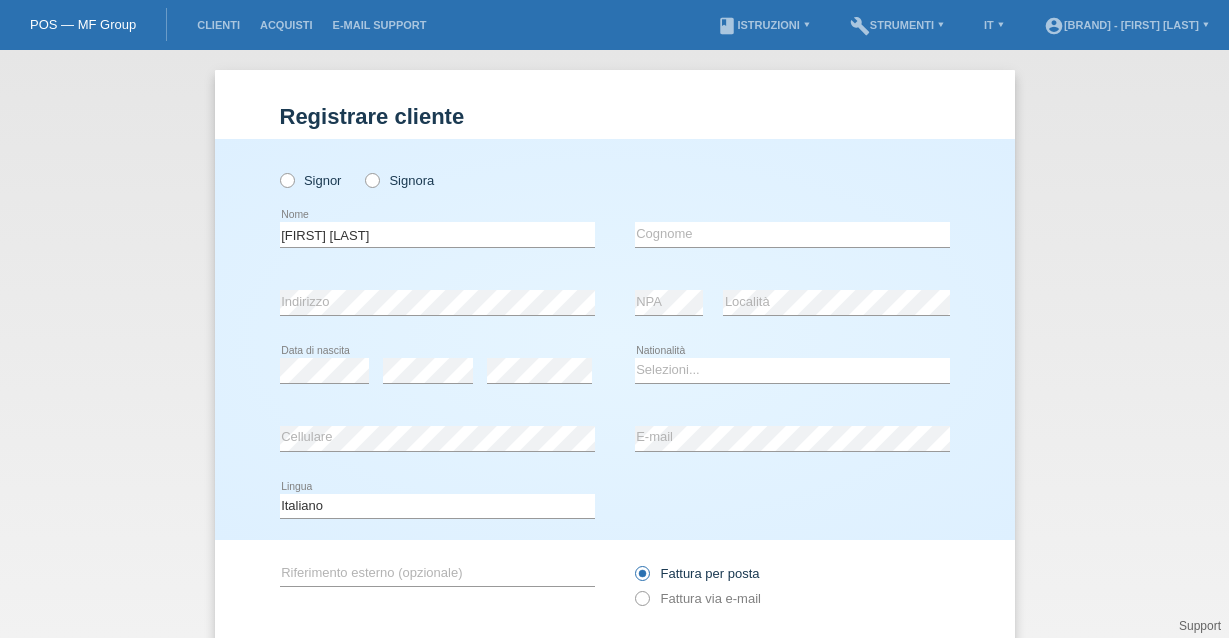 click on "Signor
Signora" at bounding box center (437, 180) 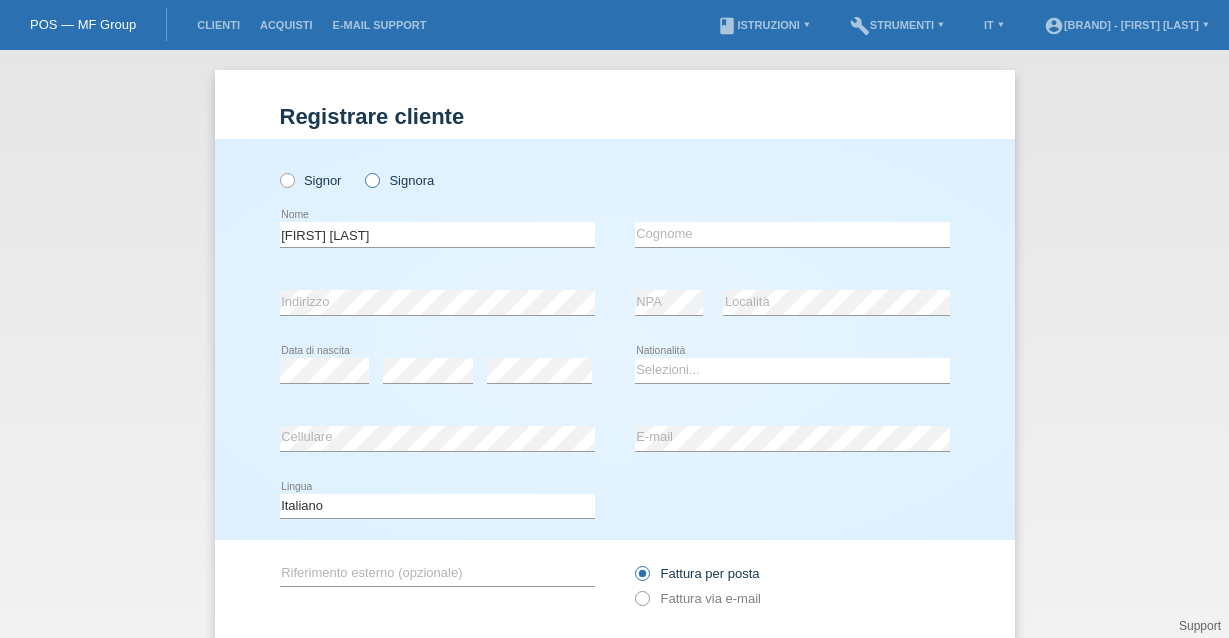 click at bounding box center (362, 170) 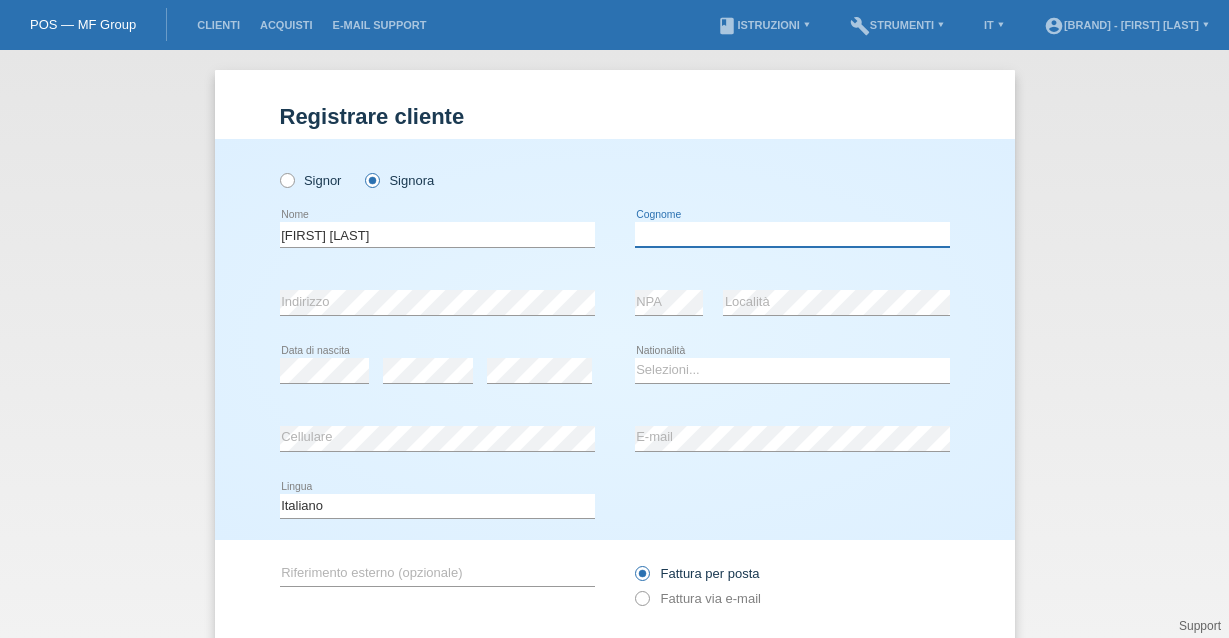 click at bounding box center (792, 234) 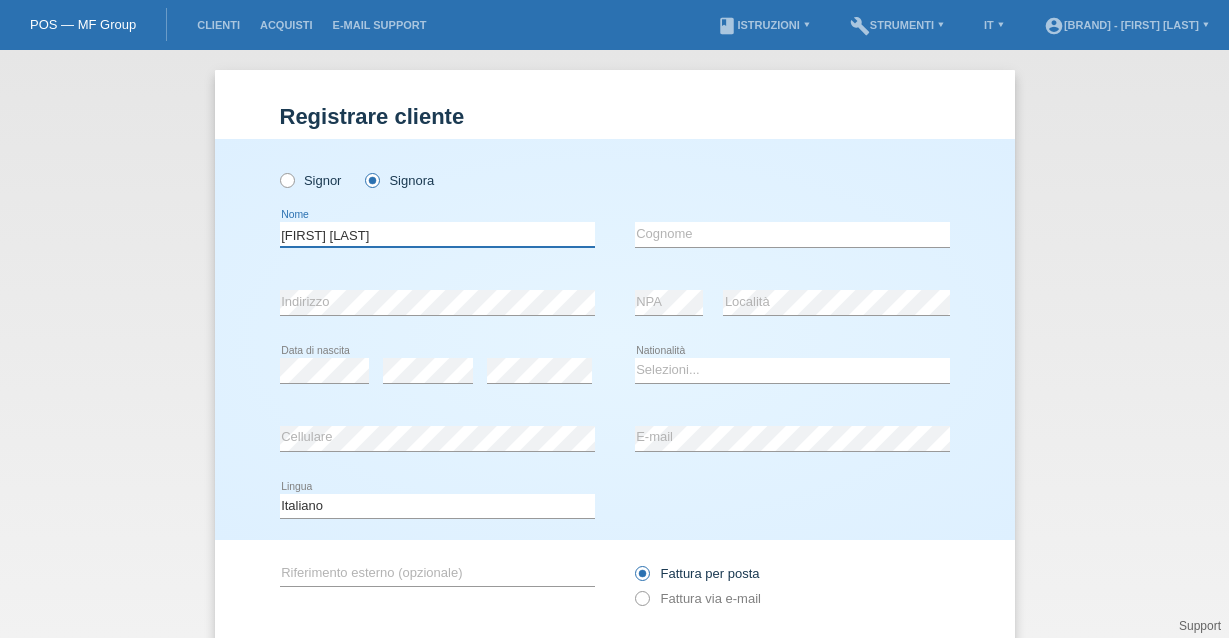 click at bounding box center (437, 247) 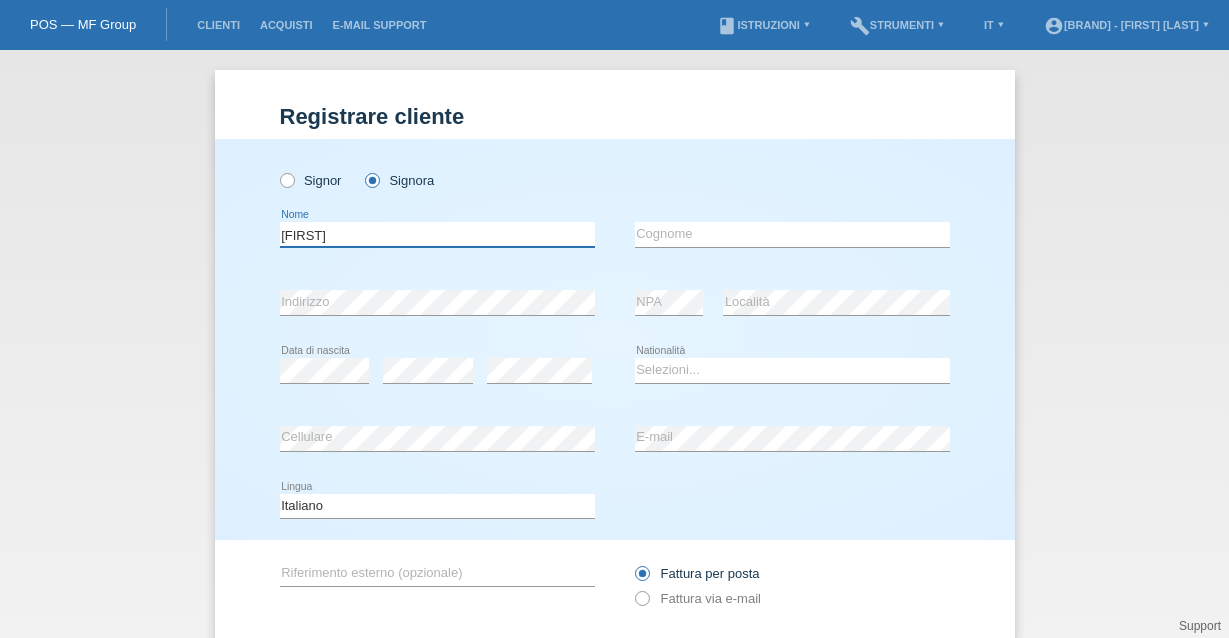 type on "[FIRST]" 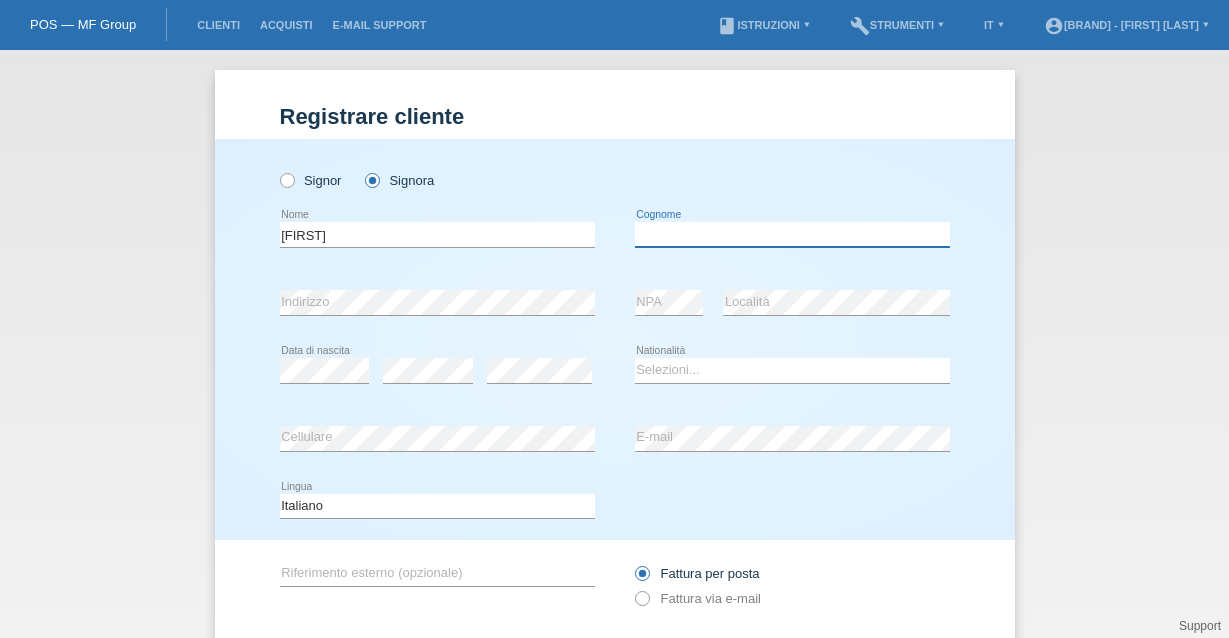 click at bounding box center (792, 234) 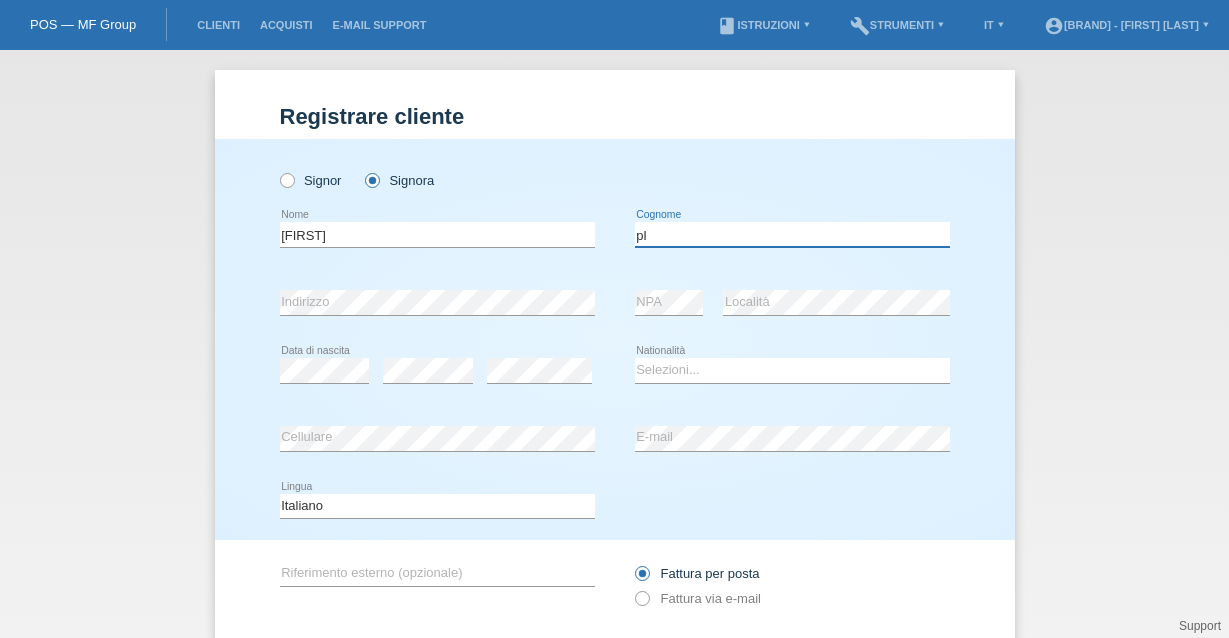 type on "p" 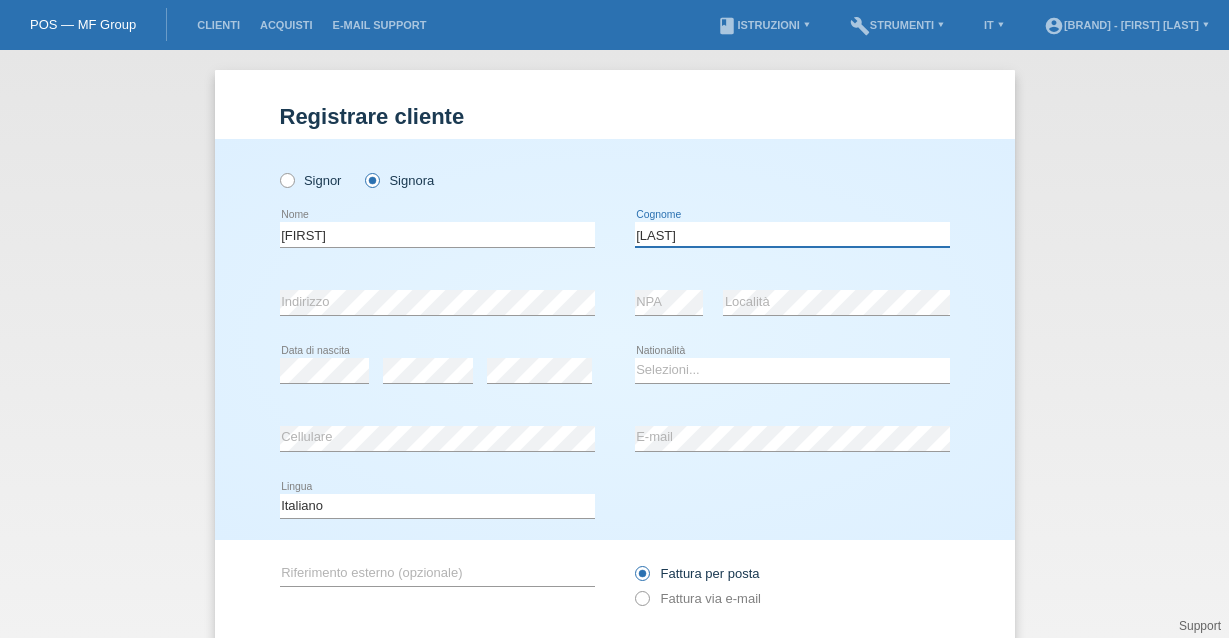 type on "Pilo" 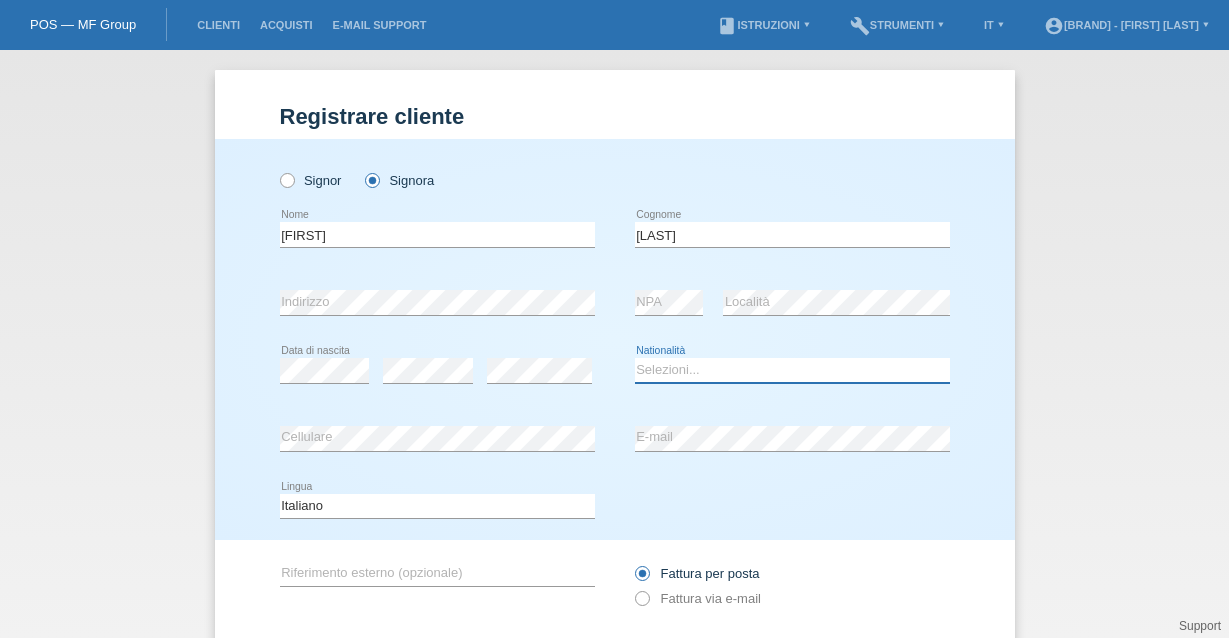 click on "Selezioni...
Svizzera
Austria
Germania
Liechtenstein
------------
Afghanistan
Albania
Algeria
Andorra
Angola
Anguilla Antartide" at bounding box center (792, 370) 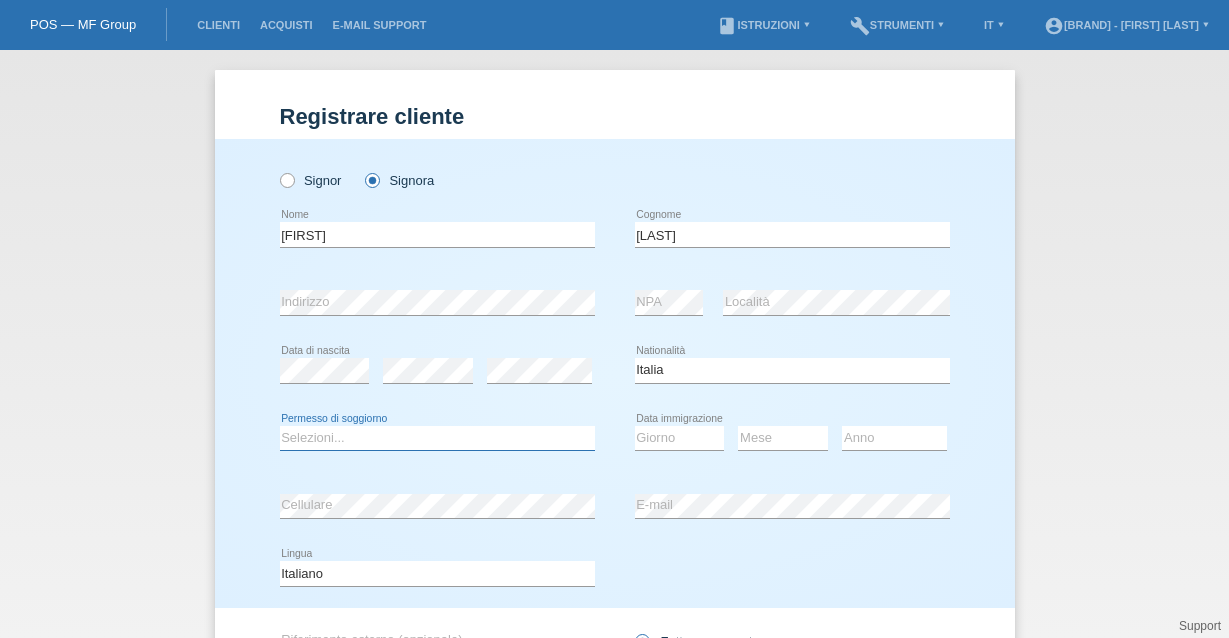 click on "Selezioni...
C
B
B - Status di rifugiato
Altro" at bounding box center [437, 438] 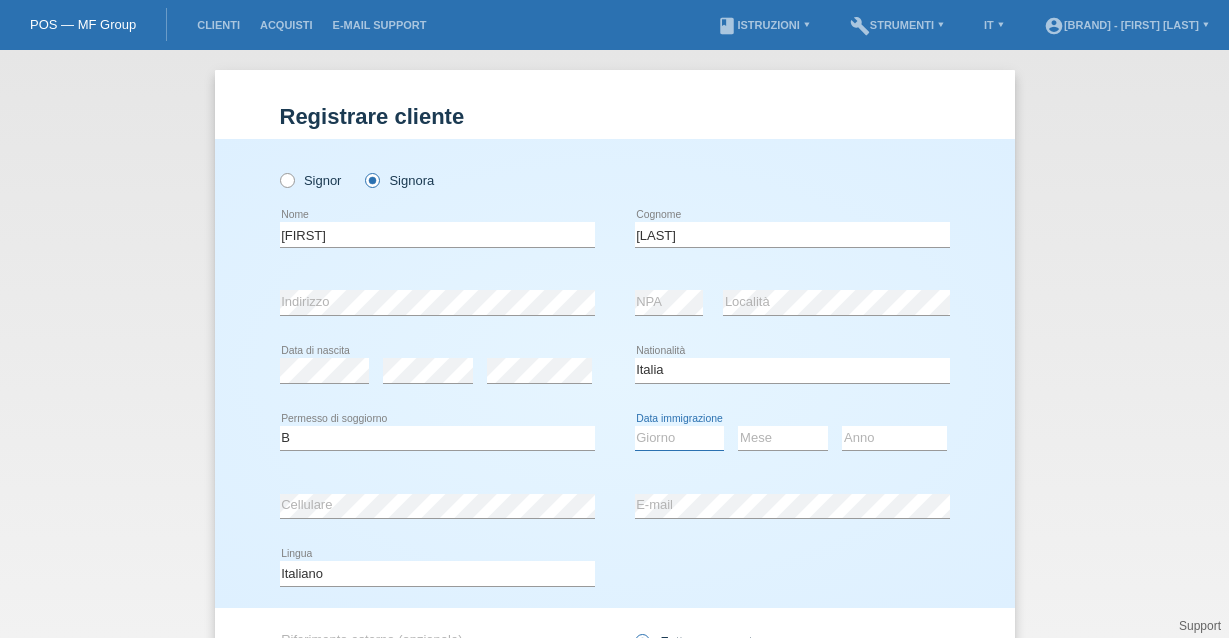 click on "Giorno
01
02
03
04
05
06
07
08
09
10" at bounding box center [680, 438] 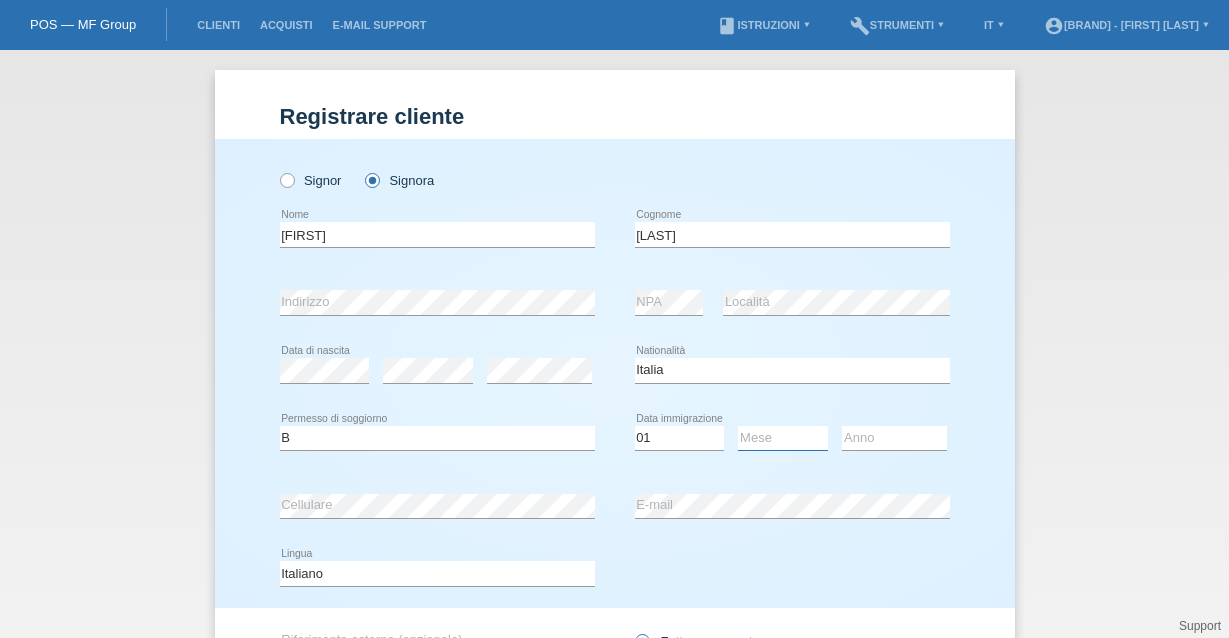 click on "Mese
01
02
03
04
05
06
07
08
09
10 11" at bounding box center (783, 438) 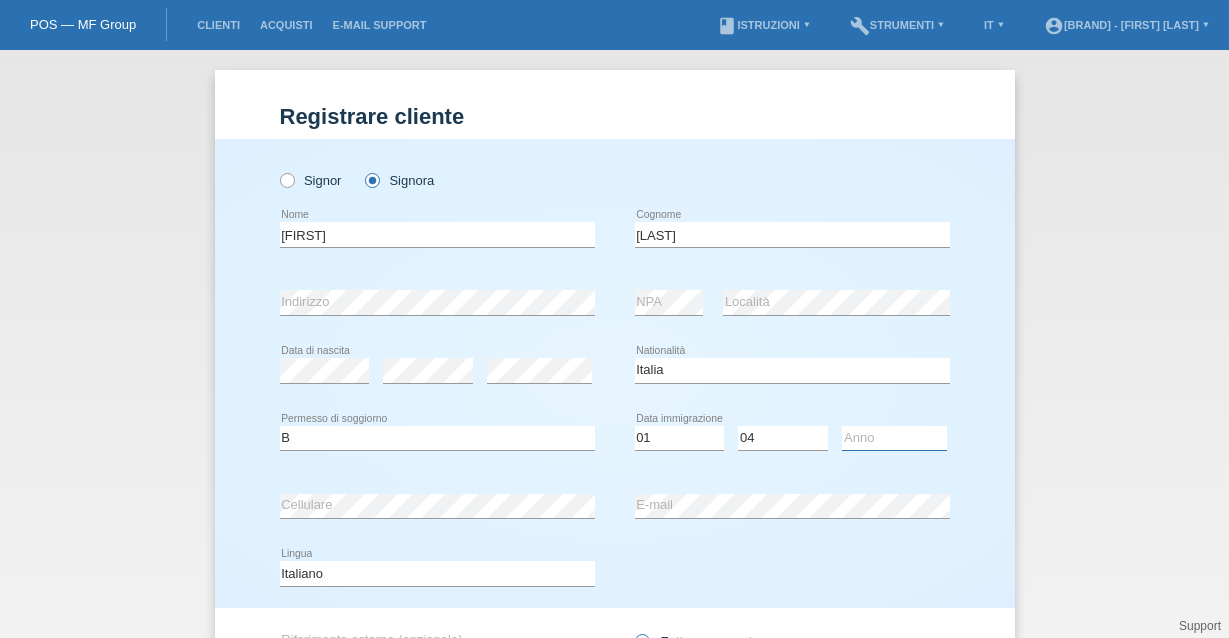 click on "Anno
2025
2024
2023
2022
2021
2020
2019
2018
2017 2016 2015 2014 2013 2012 2011 2010 2009 2008 2007 2006 2005 2004 2003 2002 2001" at bounding box center (894, 438) 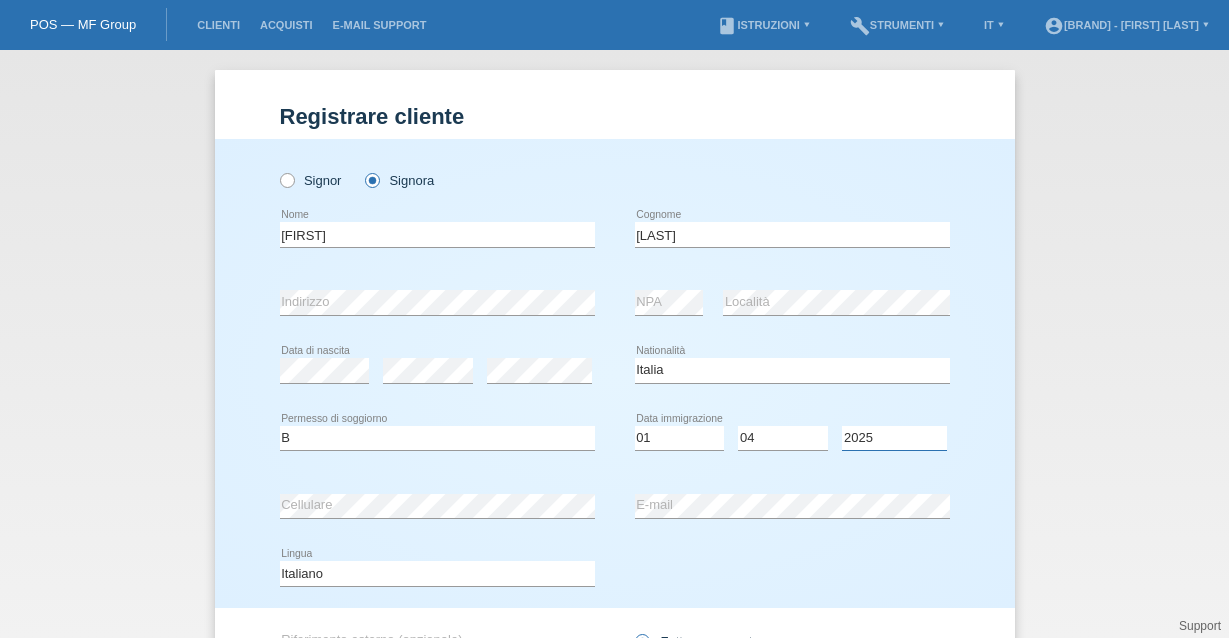 click on "Anno
2025
2024
2023
2022
2021
2020
2019
2018
2017 2016 2015 2014 2013 2012 2011 2010 2009 2008 2007 2006 2005 2004 2003 2002 2001" at bounding box center [894, 438] 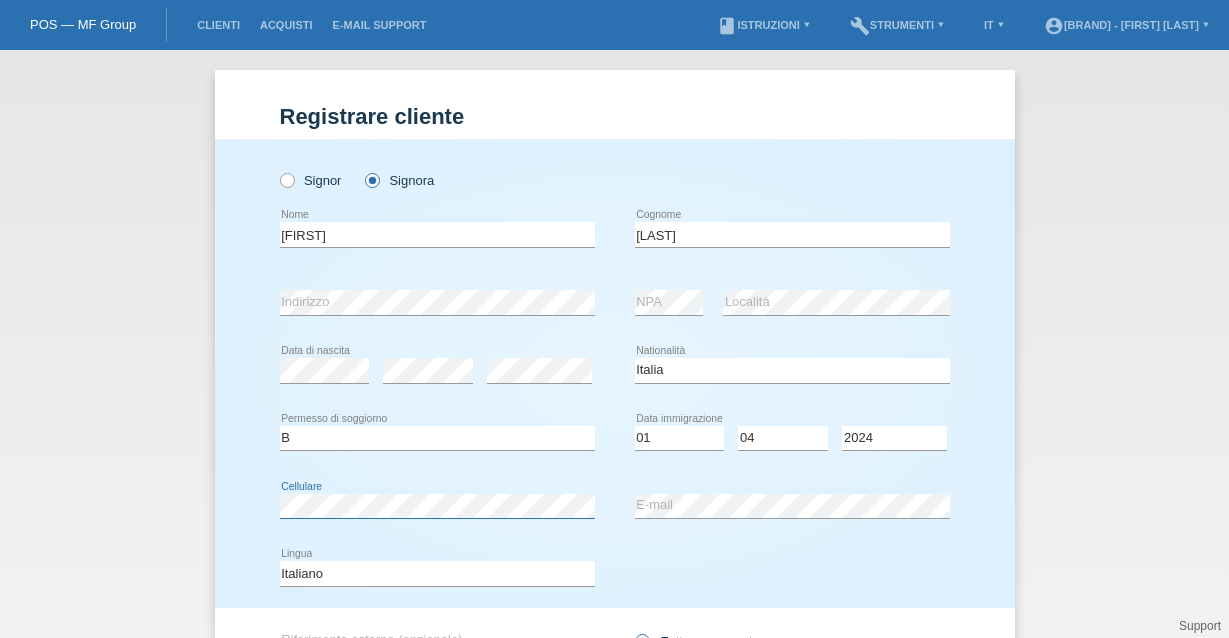 scroll, scrollTop: 201, scrollLeft: 0, axis: vertical 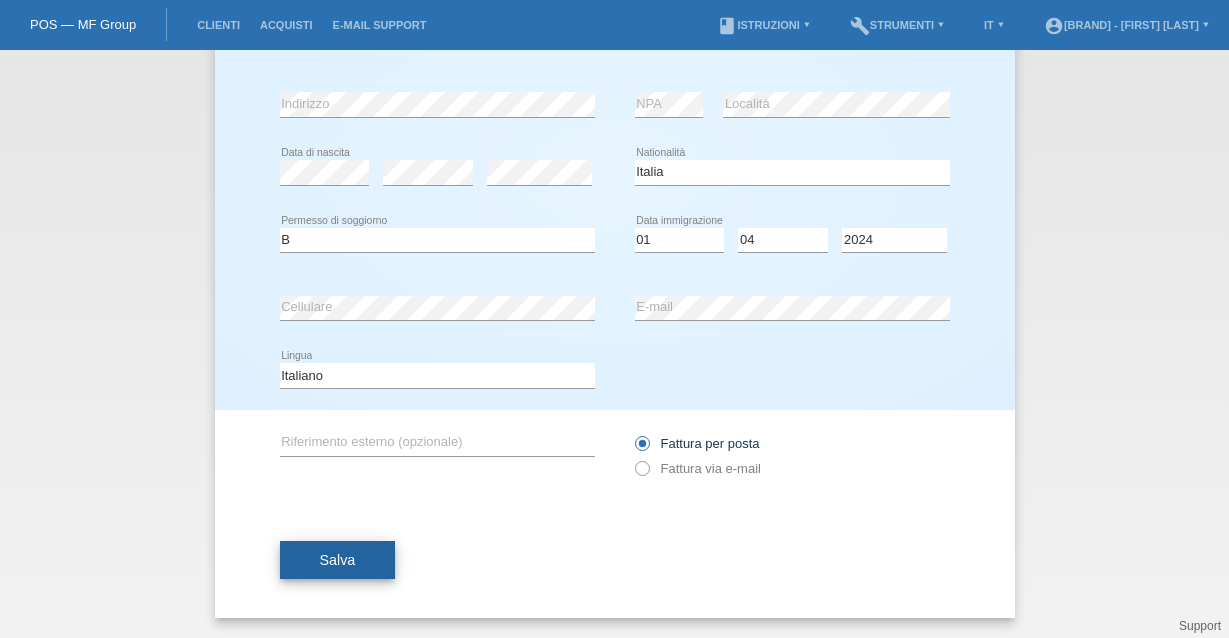 click on "Salva" at bounding box center [338, 560] 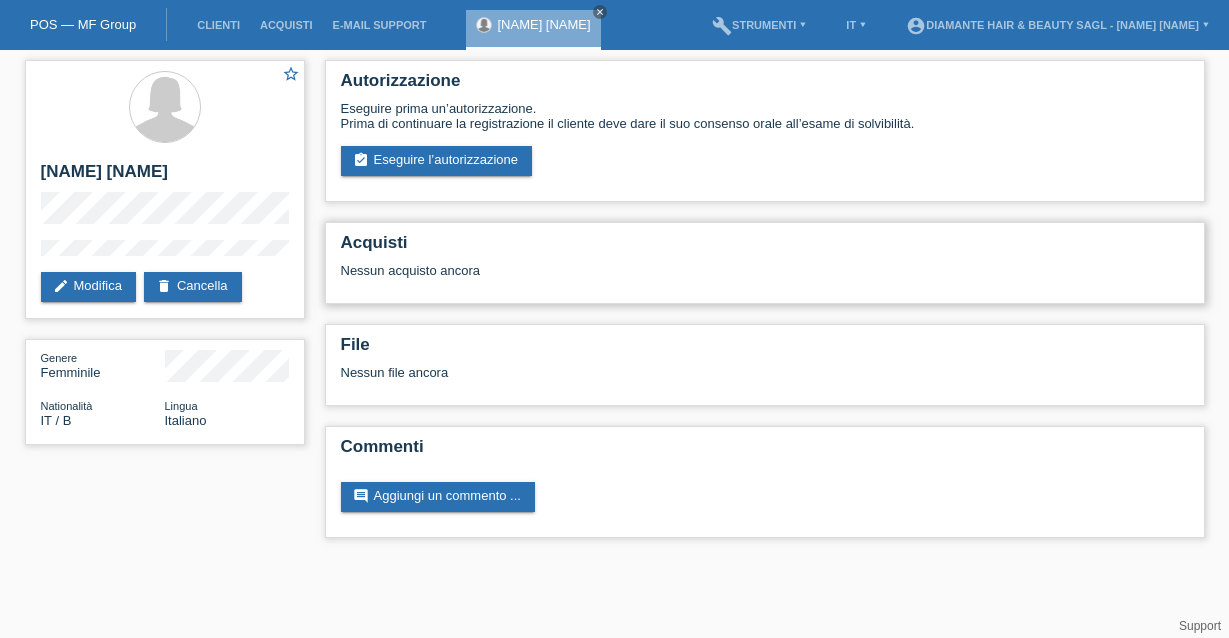 scroll, scrollTop: 0, scrollLeft: 0, axis: both 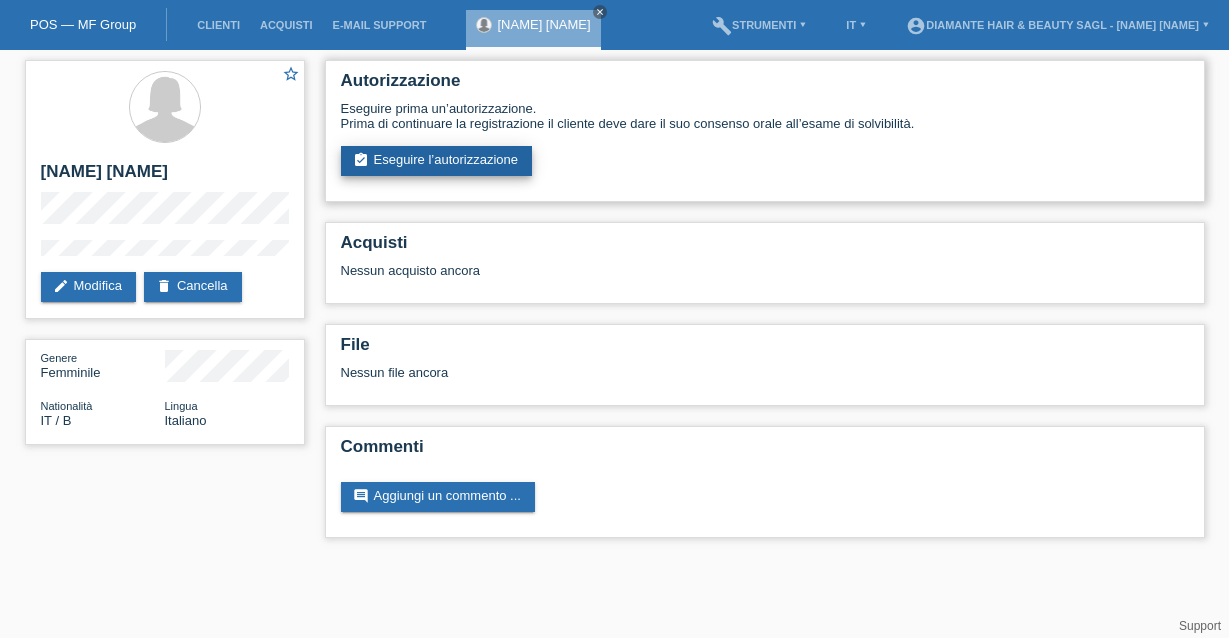 click on "assignment_turned_in  Eseguire l’autorizzazione" at bounding box center (437, 161) 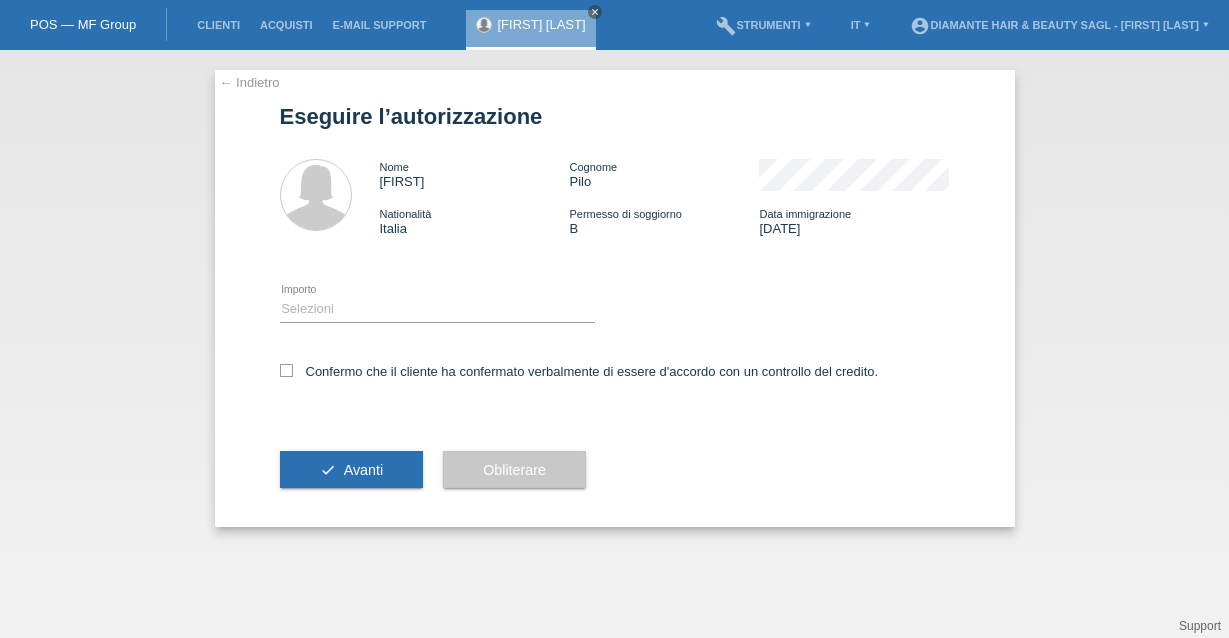 scroll, scrollTop: 0, scrollLeft: 0, axis: both 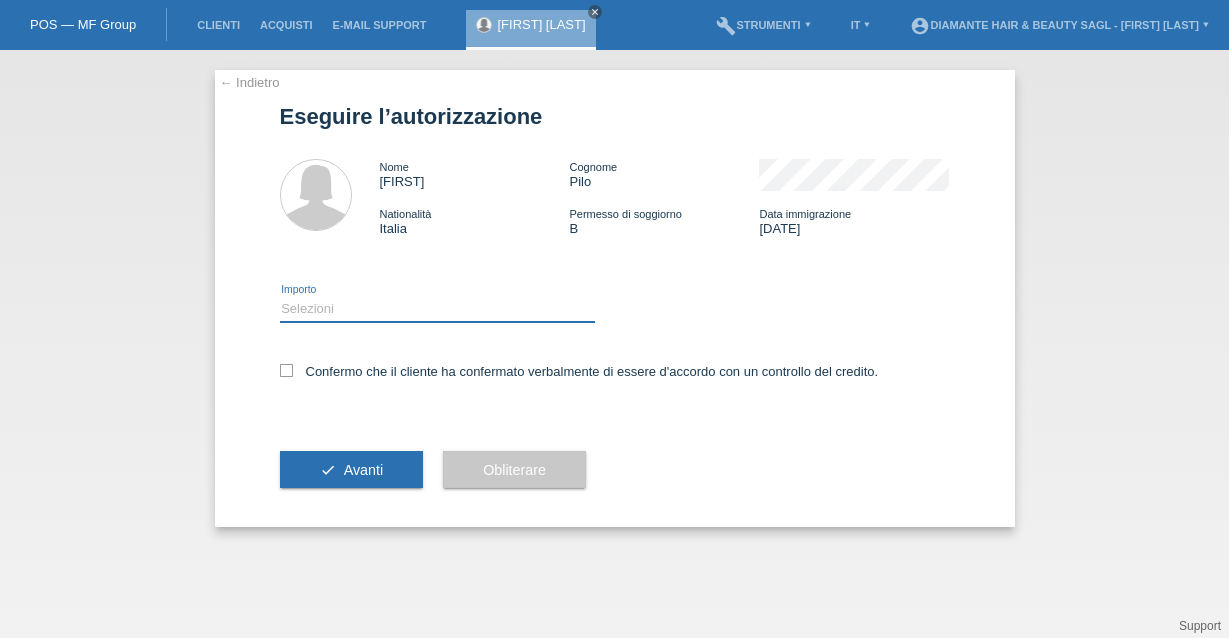 click on "Selezioni
CHF 1.00 - CHF 499.00
CHF 500.00 - CHF 1'749.00
CHF 1'750.00 - CHF 3'000.00" at bounding box center (437, 309) 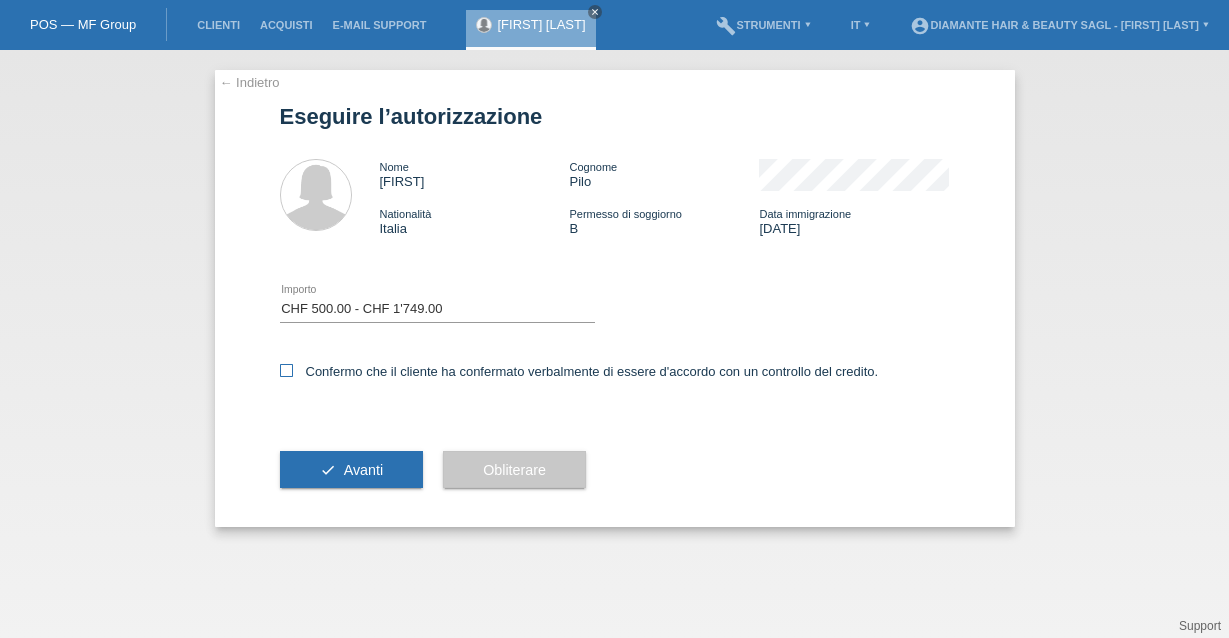 click at bounding box center (286, 370) 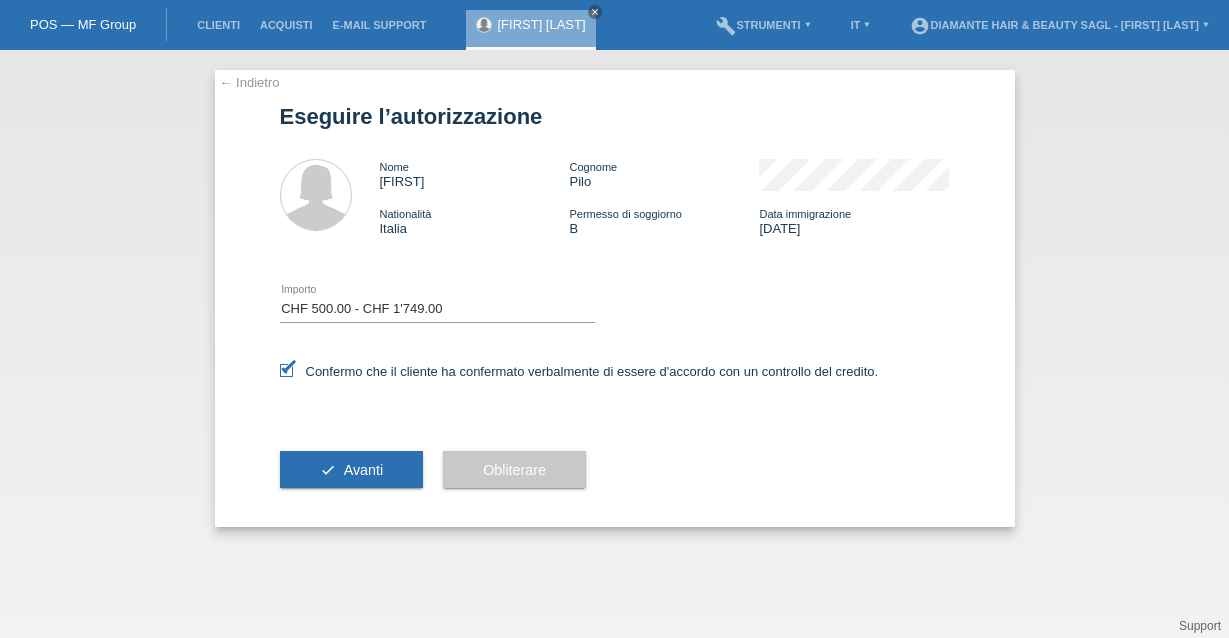 click on "check   Avanti" at bounding box center (352, 470) 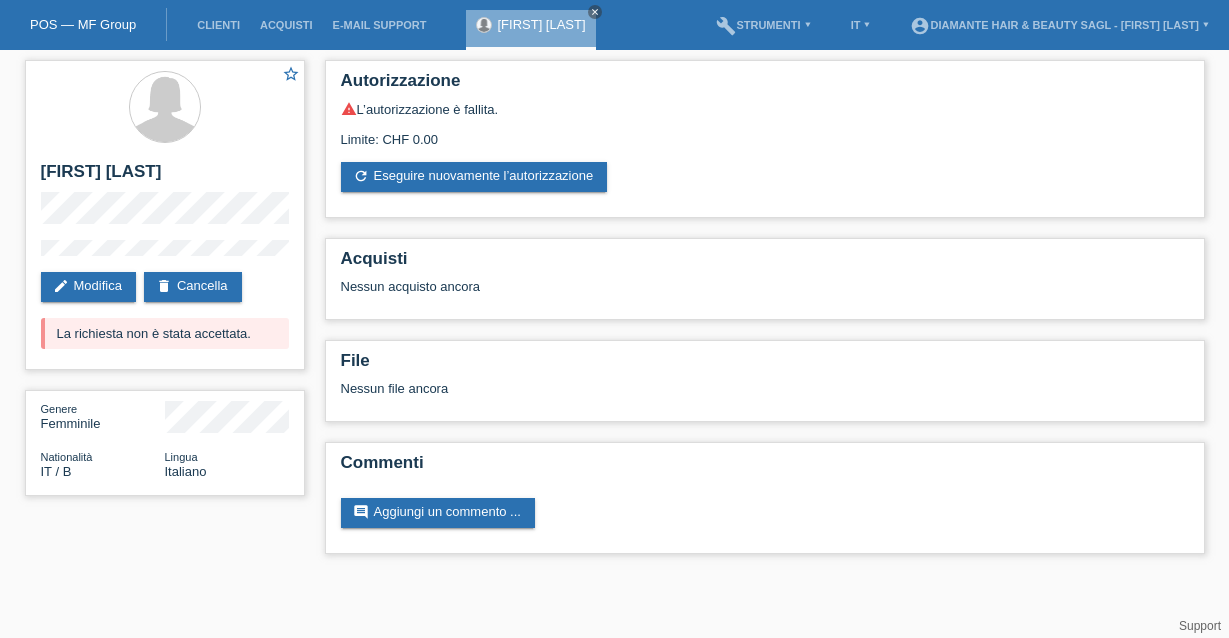 scroll, scrollTop: 0, scrollLeft: 0, axis: both 